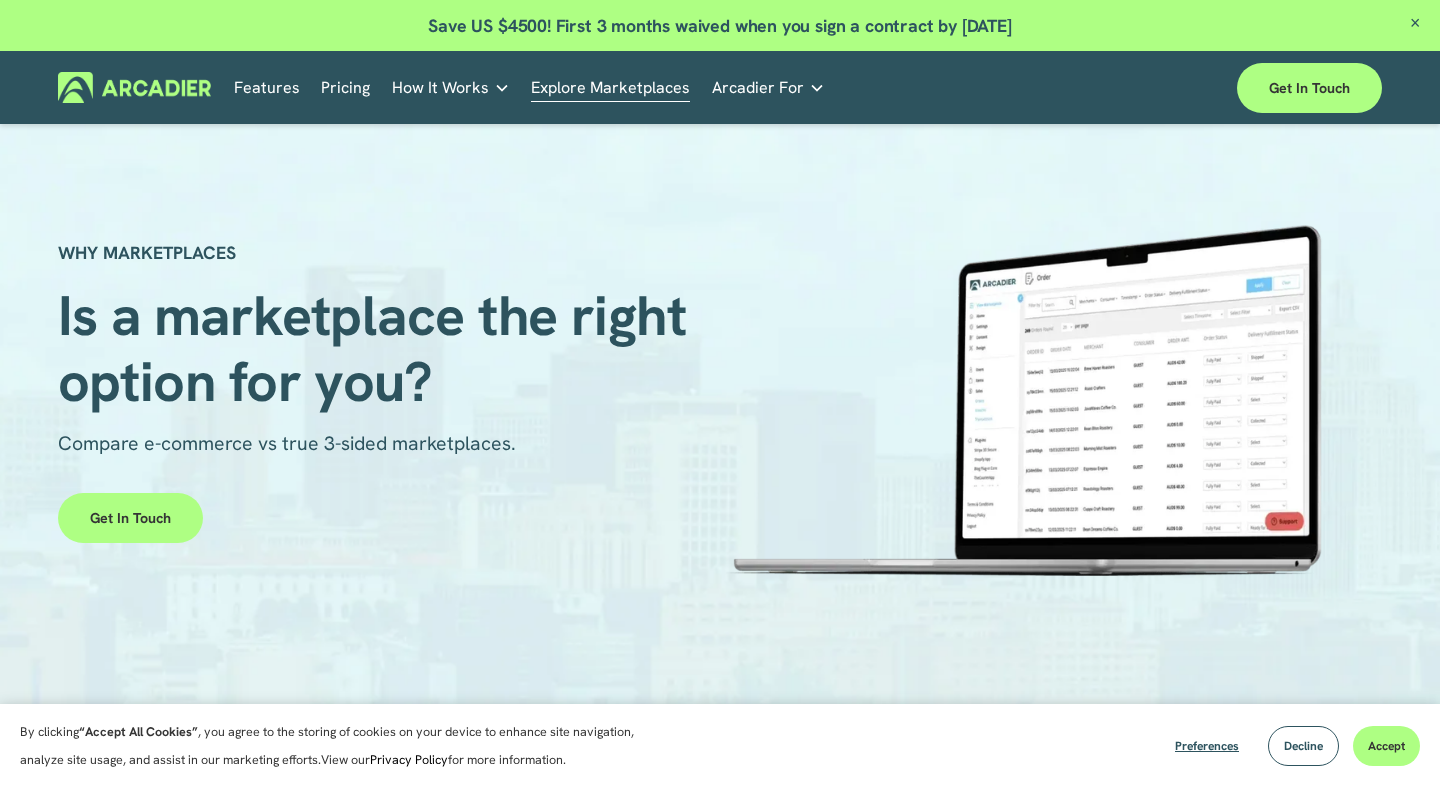 scroll, scrollTop: 0, scrollLeft: 0, axis: both 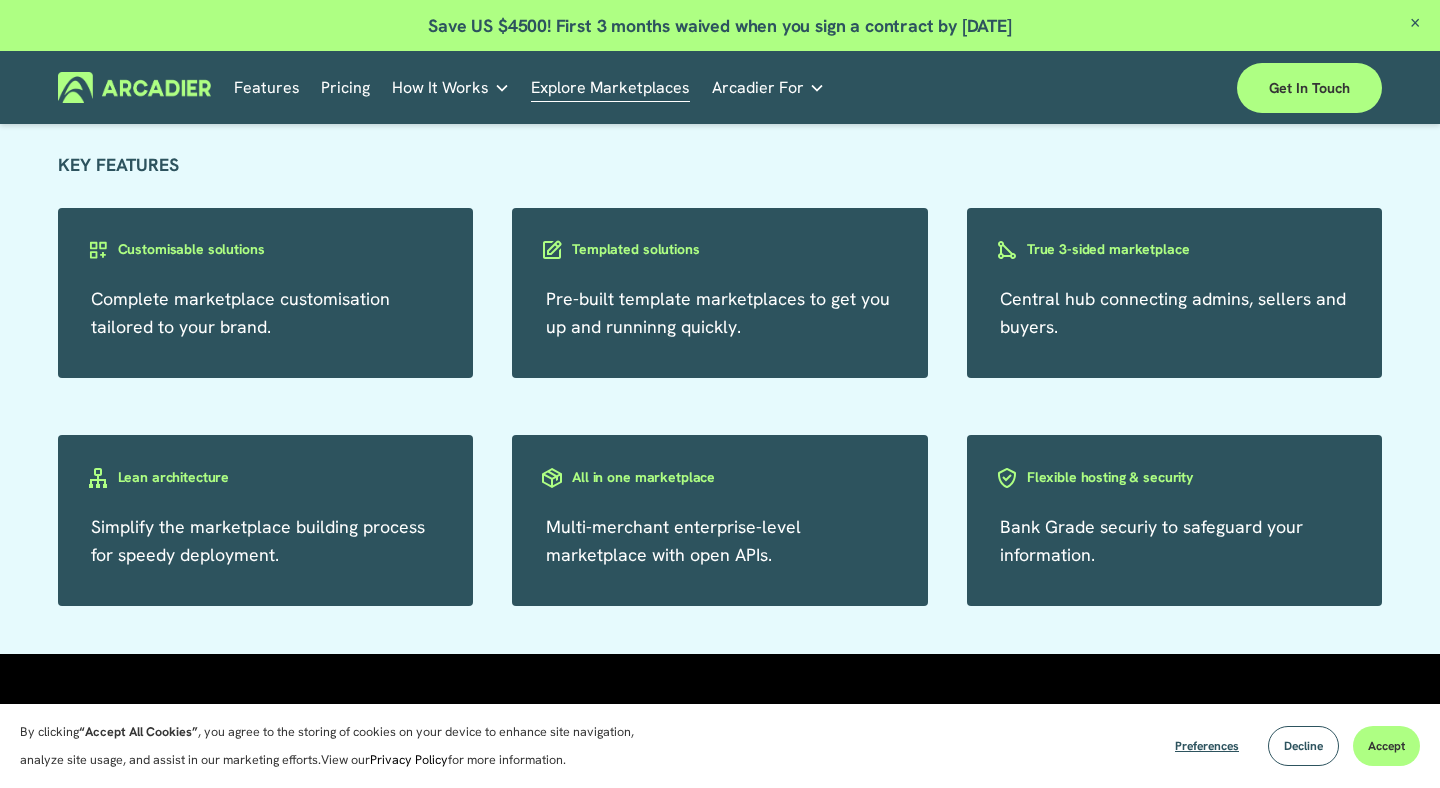 click on "Pre-built template marketplaces to get you up and runninng quickly." at bounding box center (720, 293) 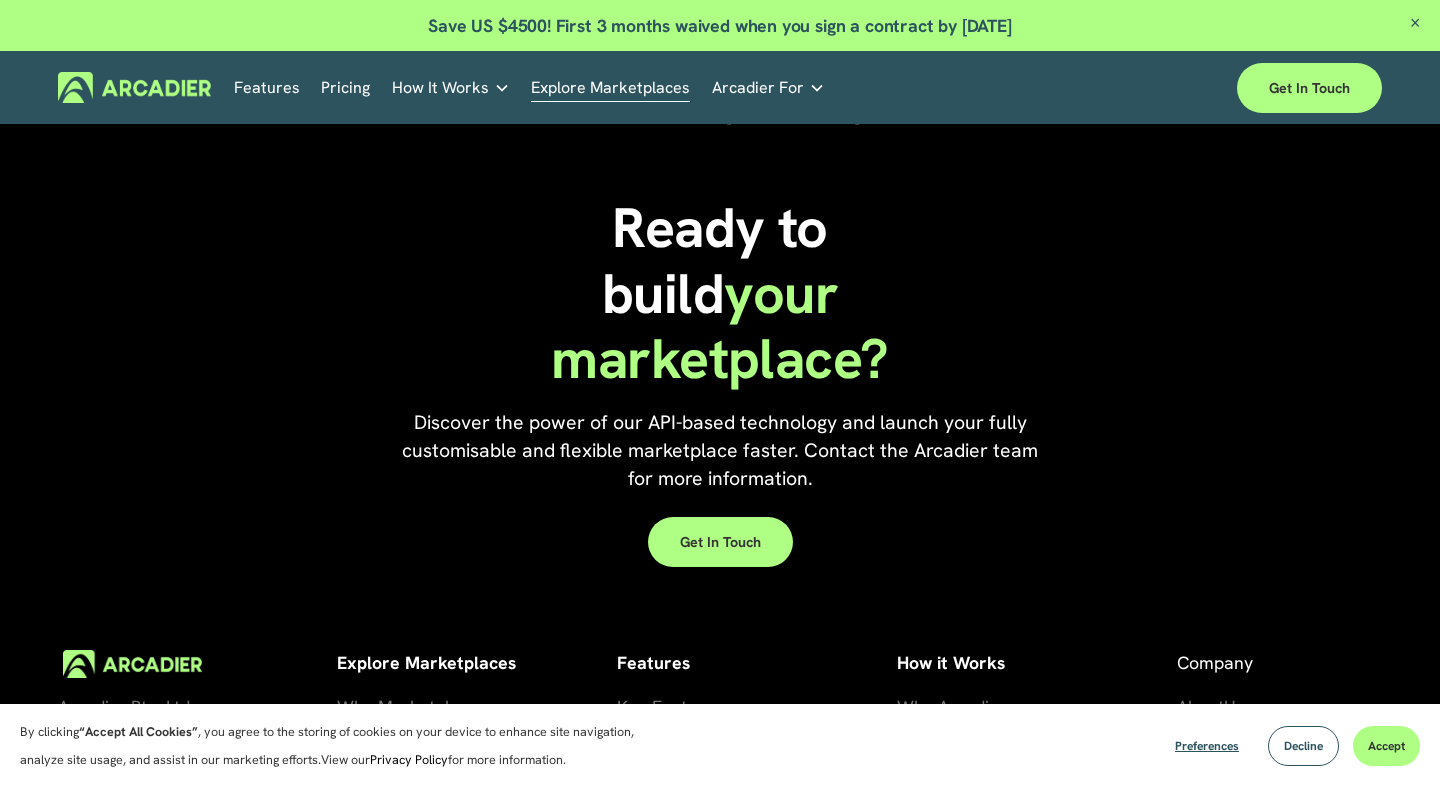 scroll, scrollTop: 4386, scrollLeft: 0, axis: vertical 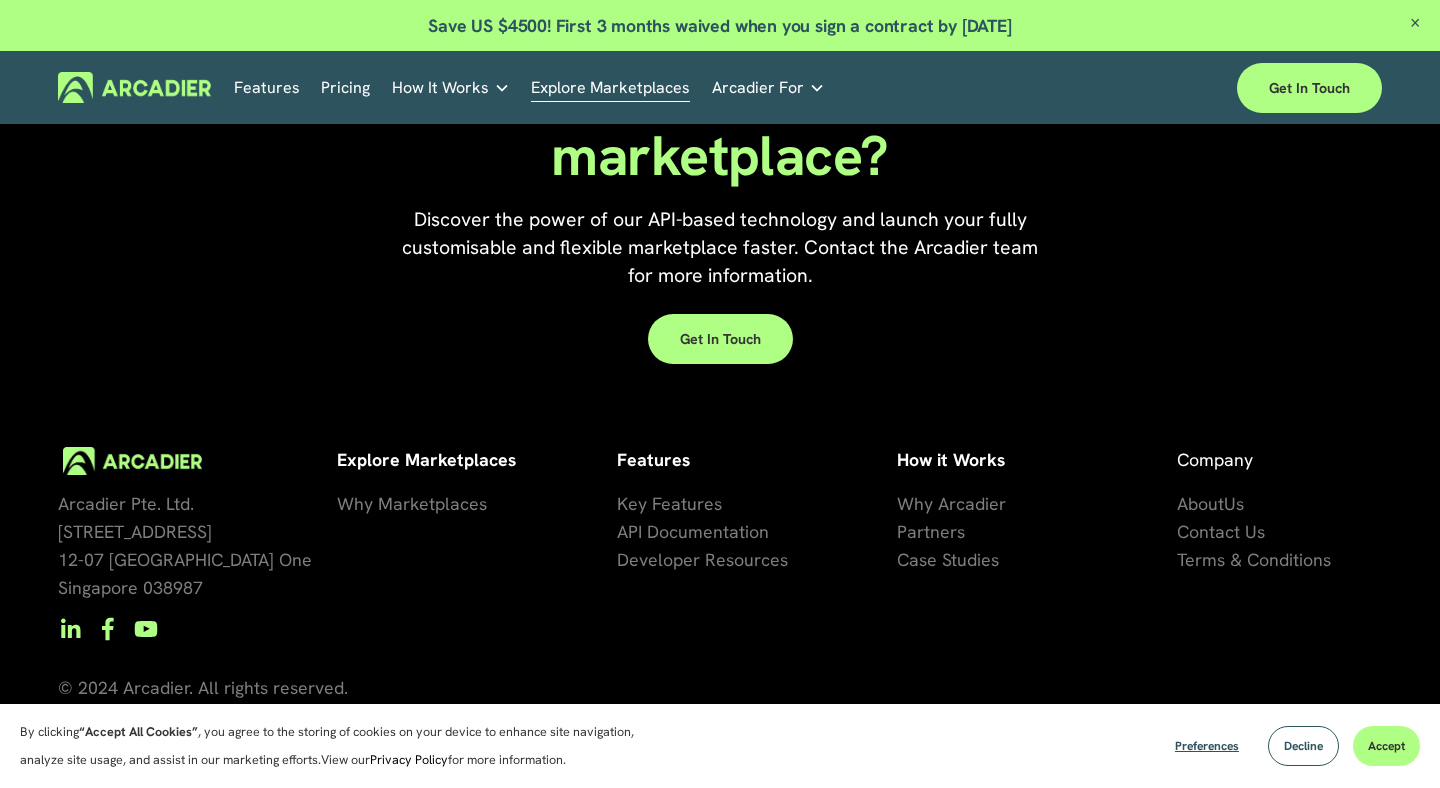 click on "Pricing" at bounding box center [345, 87] 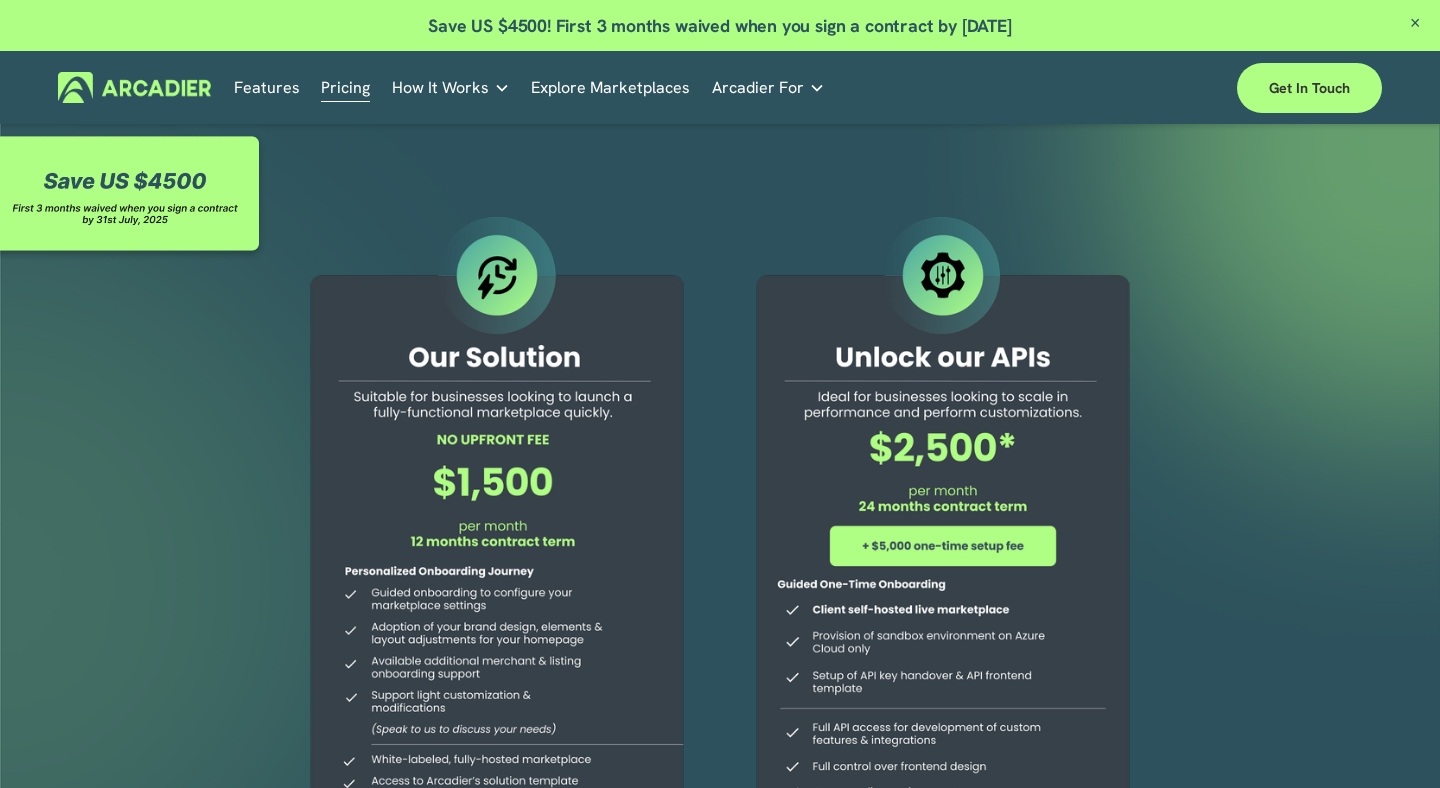 scroll, scrollTop: 0, scrollLeft: 0, axis: both 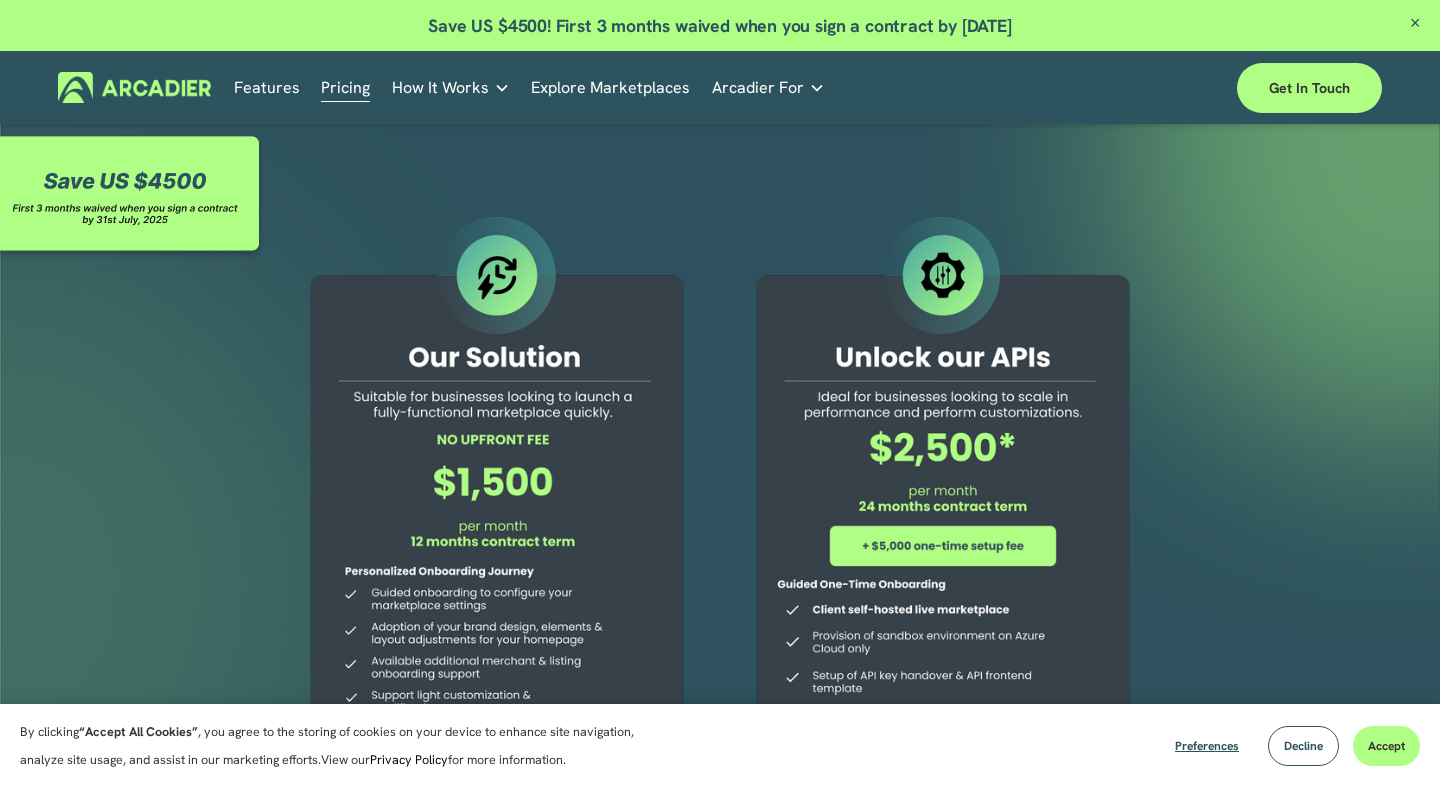 click at bounding box center [133, 196] 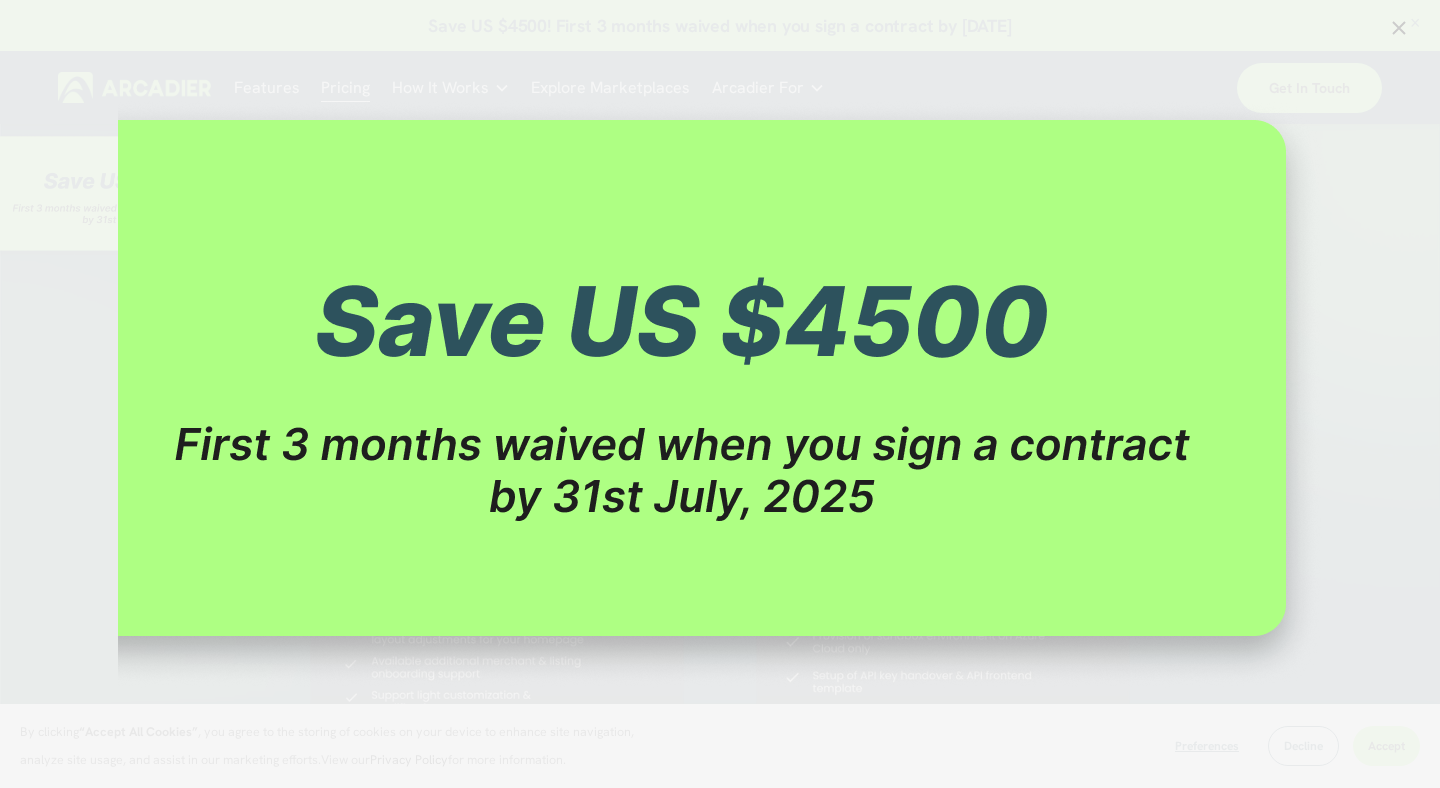 click at bounding box center [720, 394] 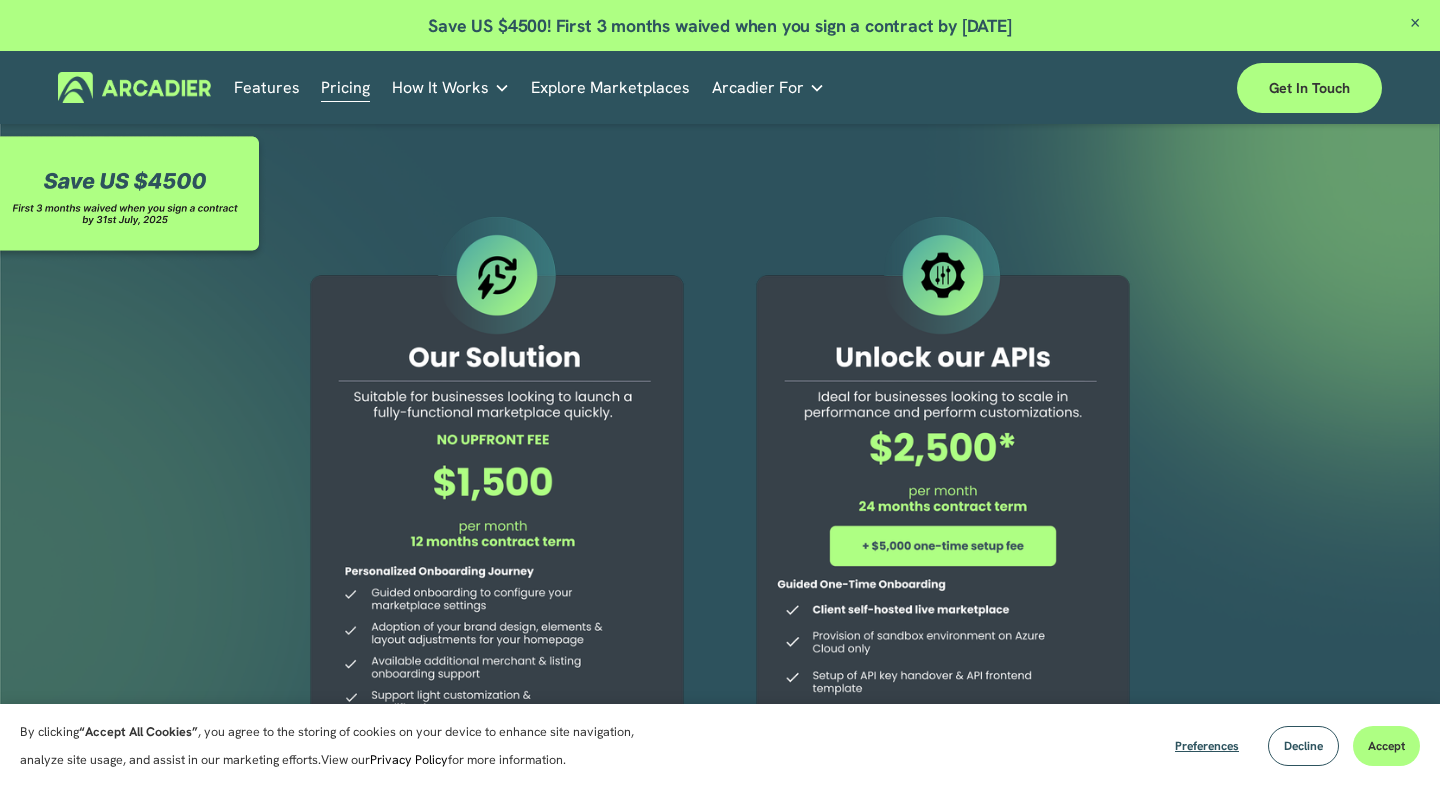 click on "Features" at bounding box center [267, 87] 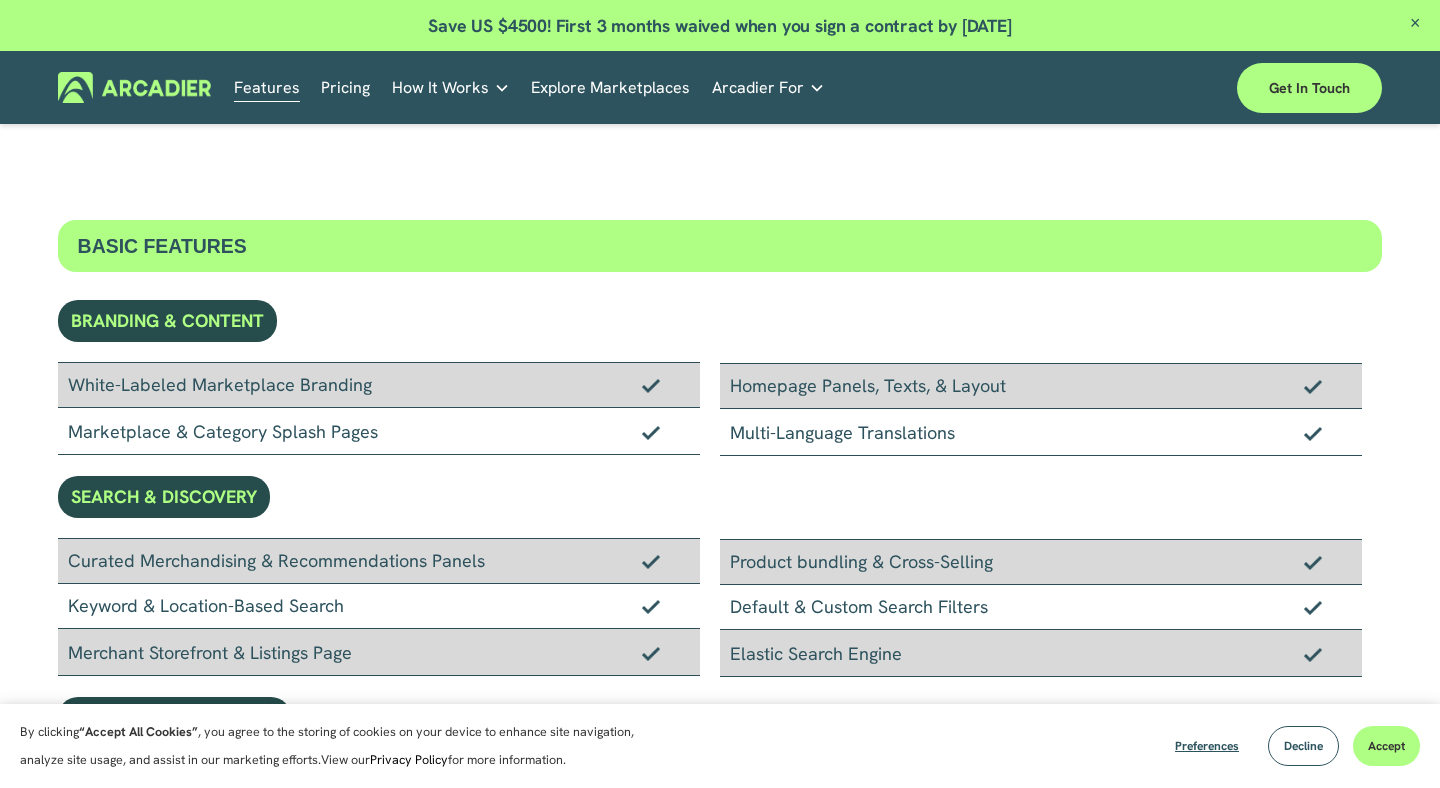 scroll, scrollTop: 0, scrollLeft: 0, axis: both 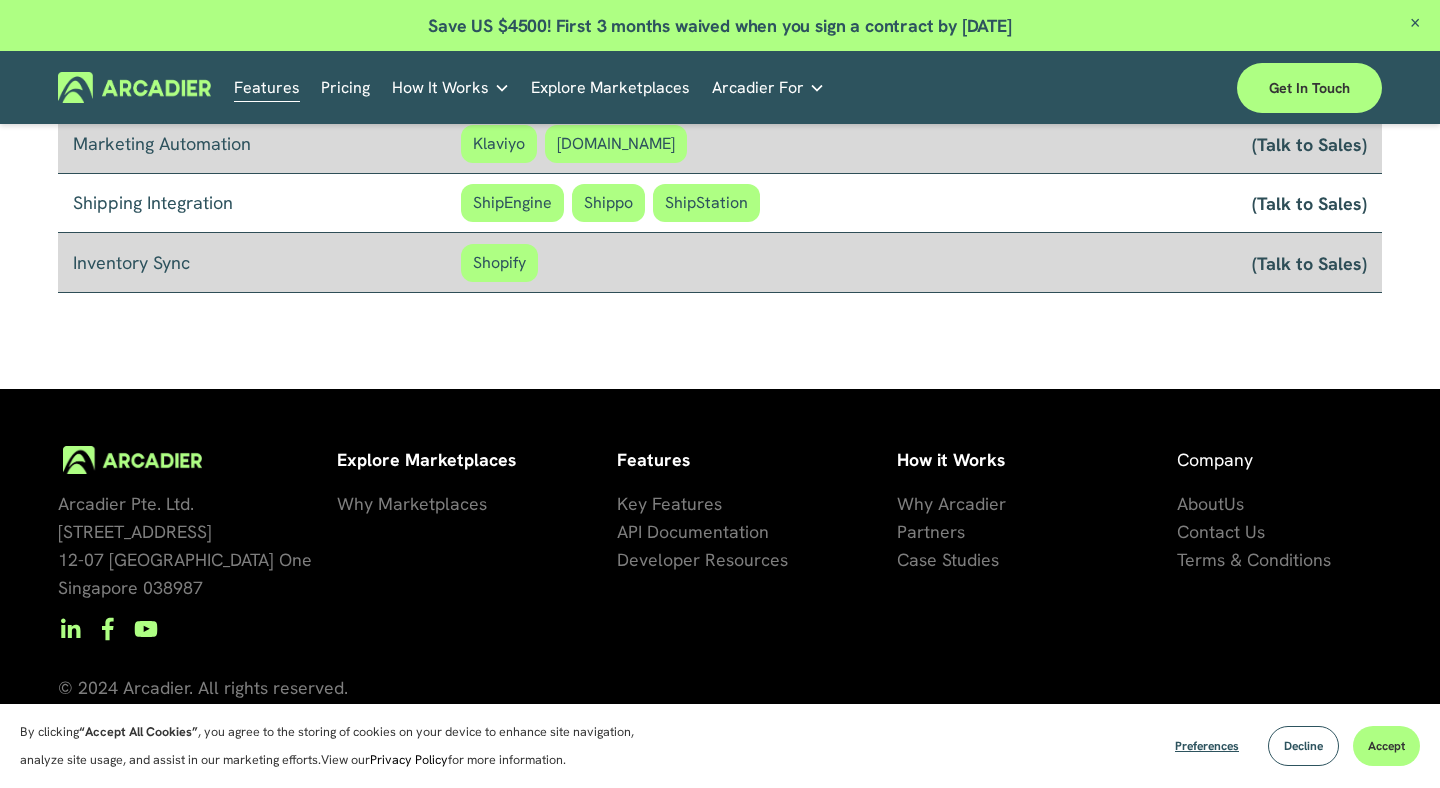 click at bounding box center [134, 87] 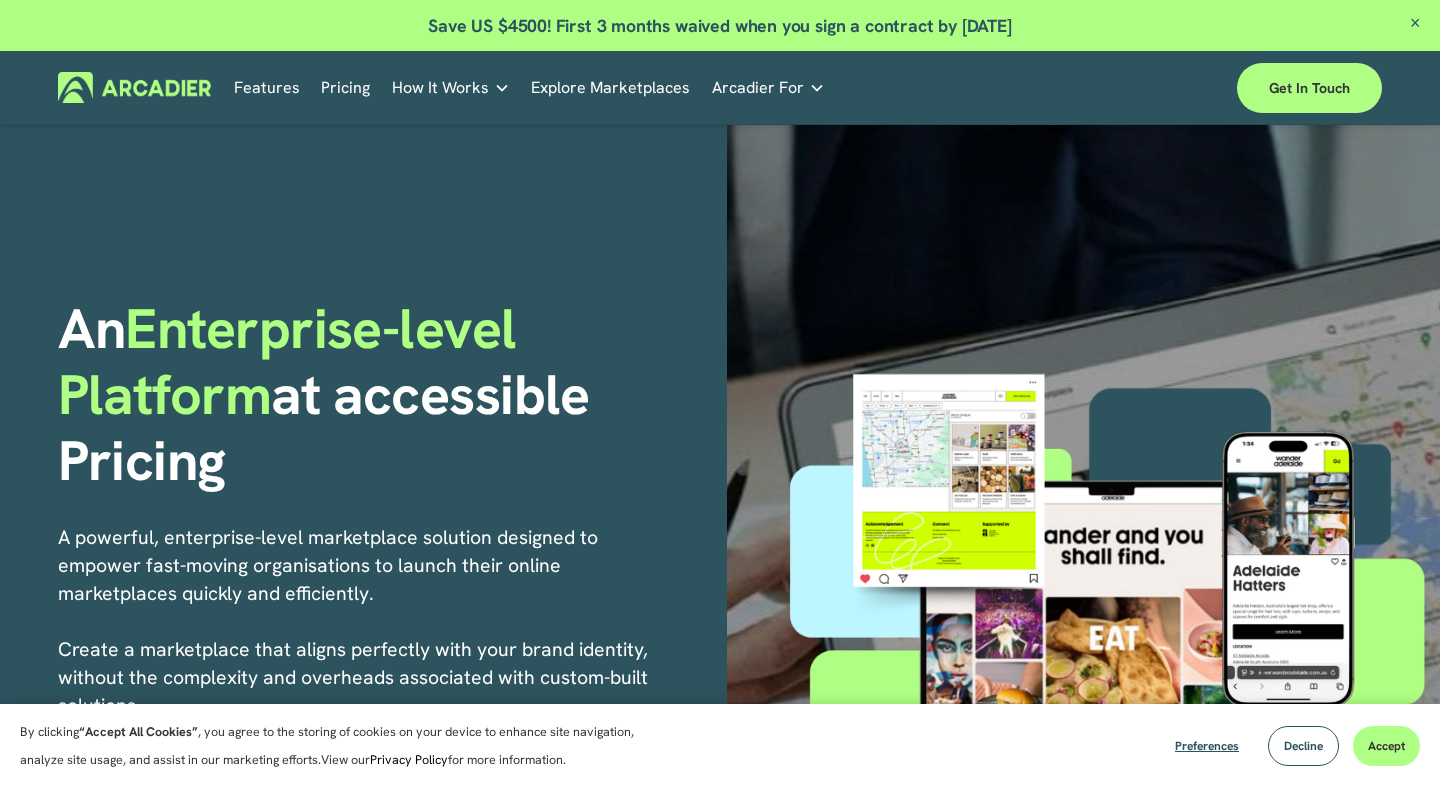 scroll, scrollTop: 0, scrollLeft: 0, axis: both 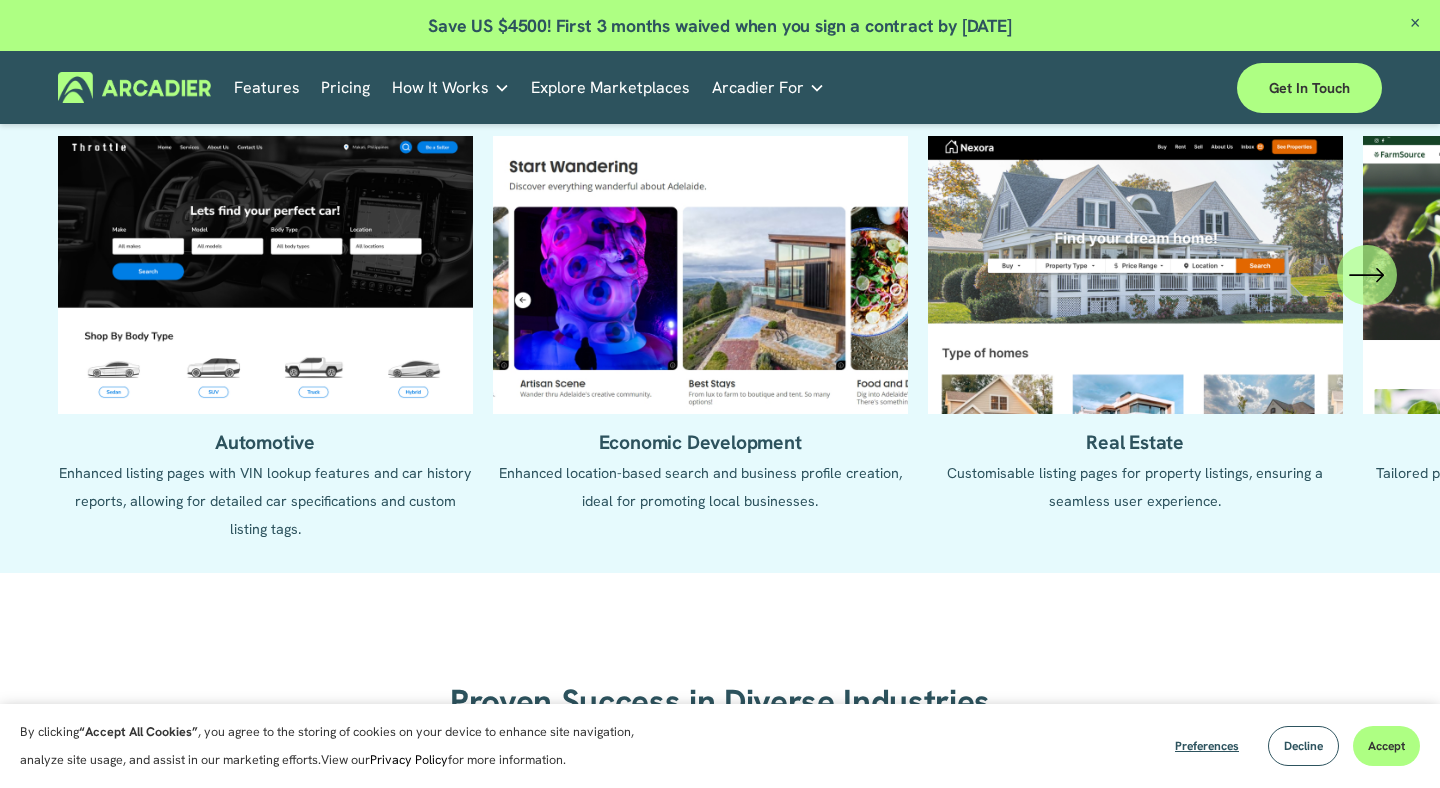 click 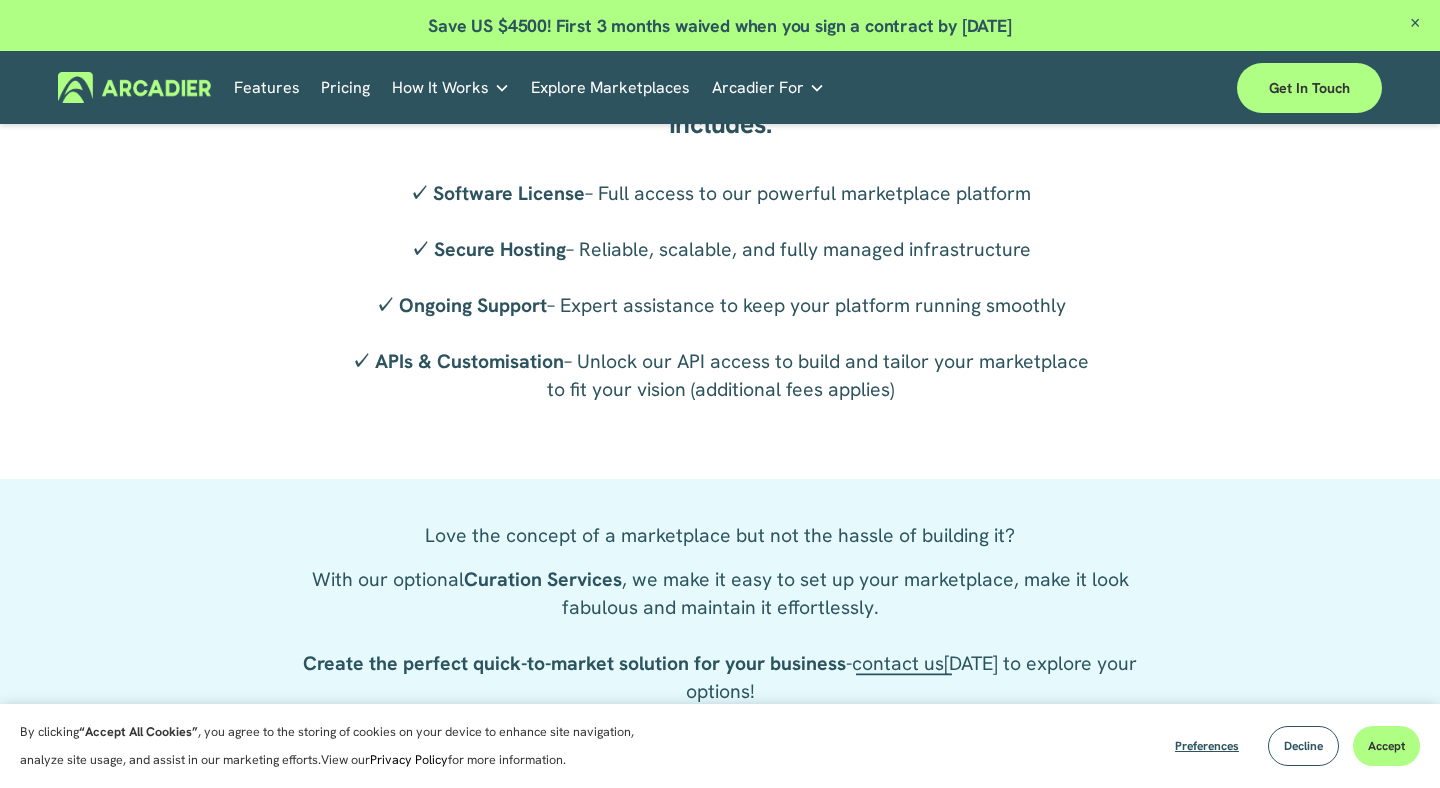 scroll, scrollTop: 3261, scrollLeft: 0, axis: vertical 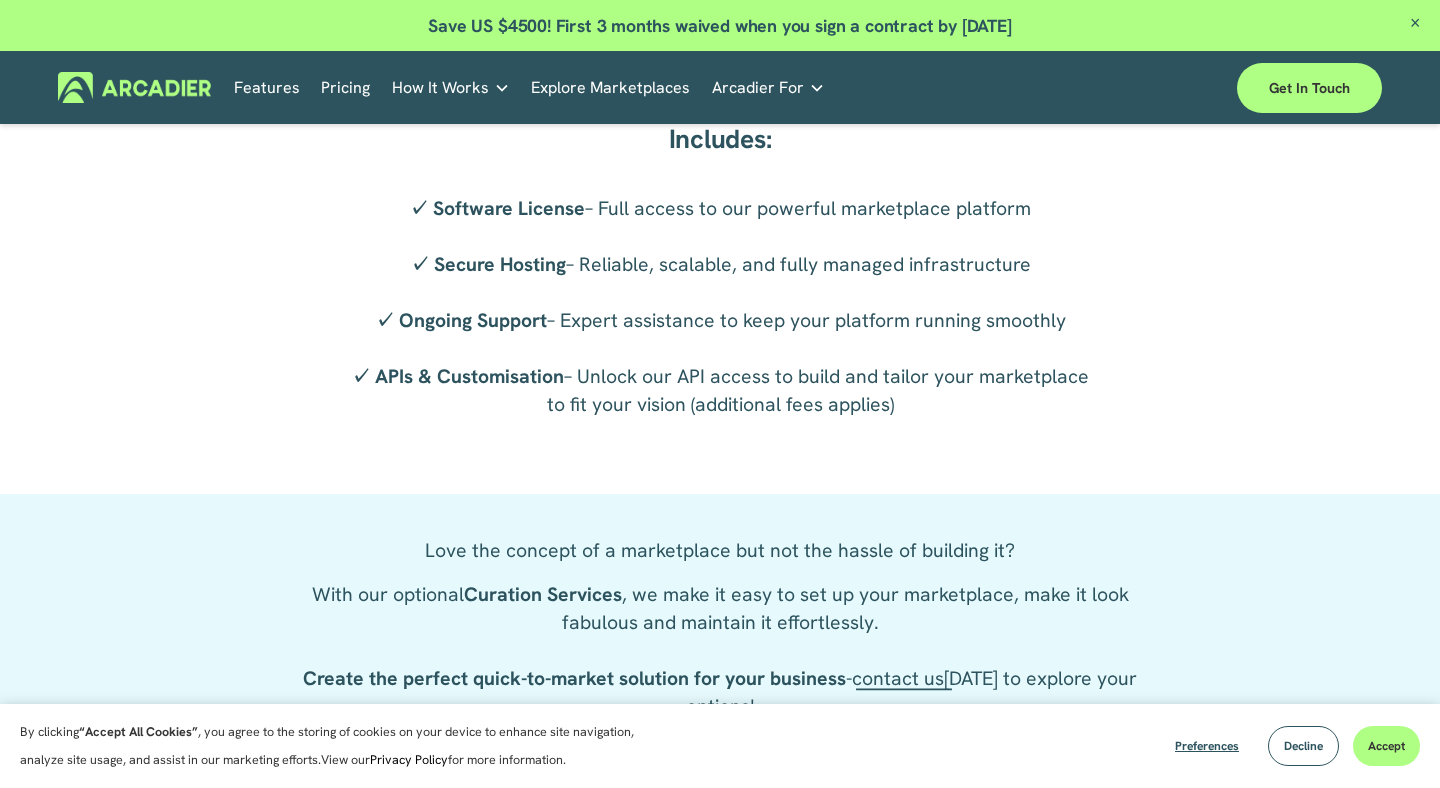 click on "Pricing" at bounding box center [345, 87] 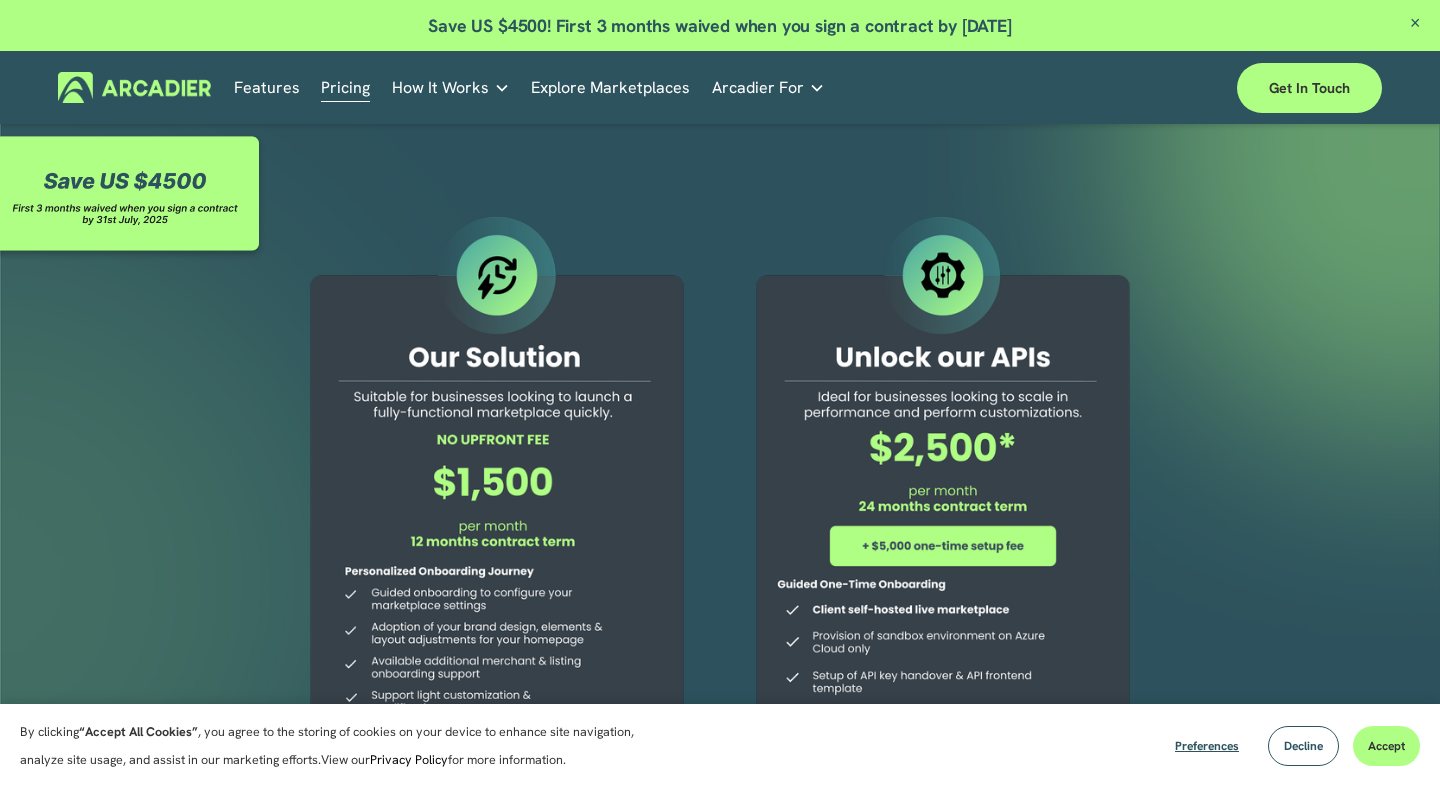 scroll, scrollTop: 0, scrollLeft: 0, axis: both 